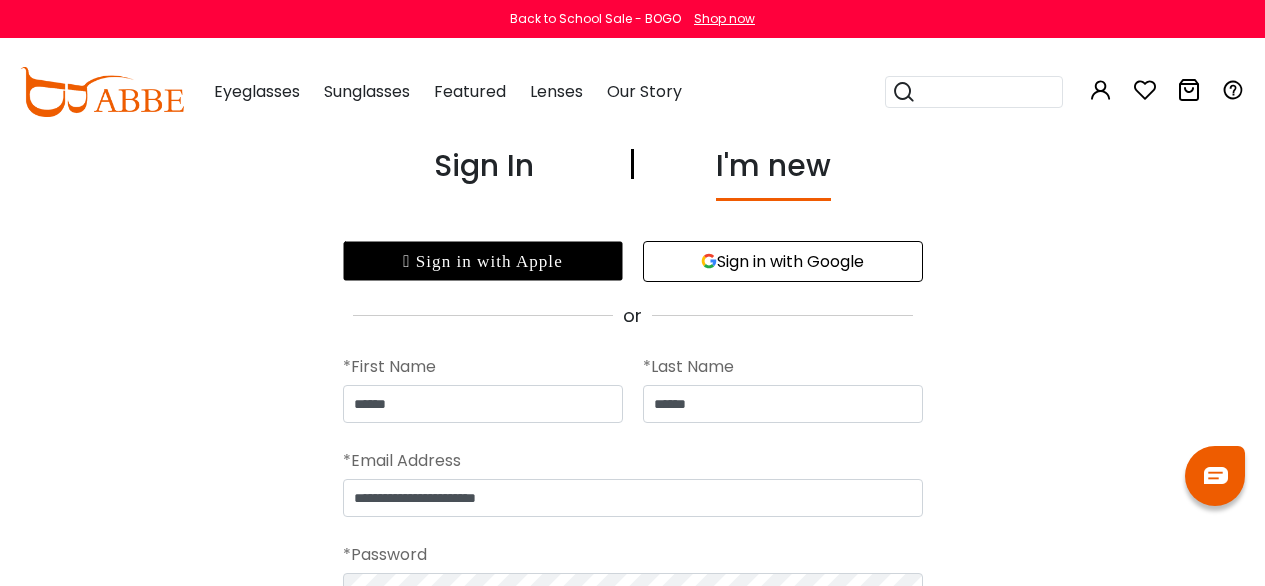 scroll, scrollTop: 364, scrollLeft: 4, axis: both 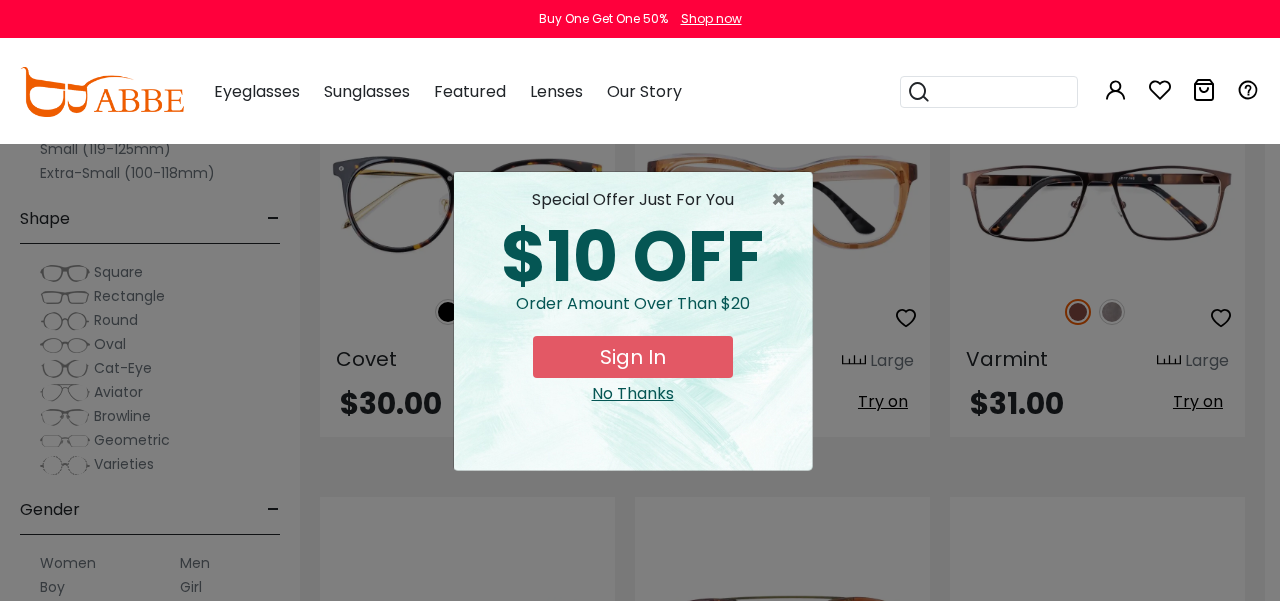 drag, startPoint x: 1272, startPoint y: 45, endPoint x: 1254, endPoint y: 241, distance: 196.8248 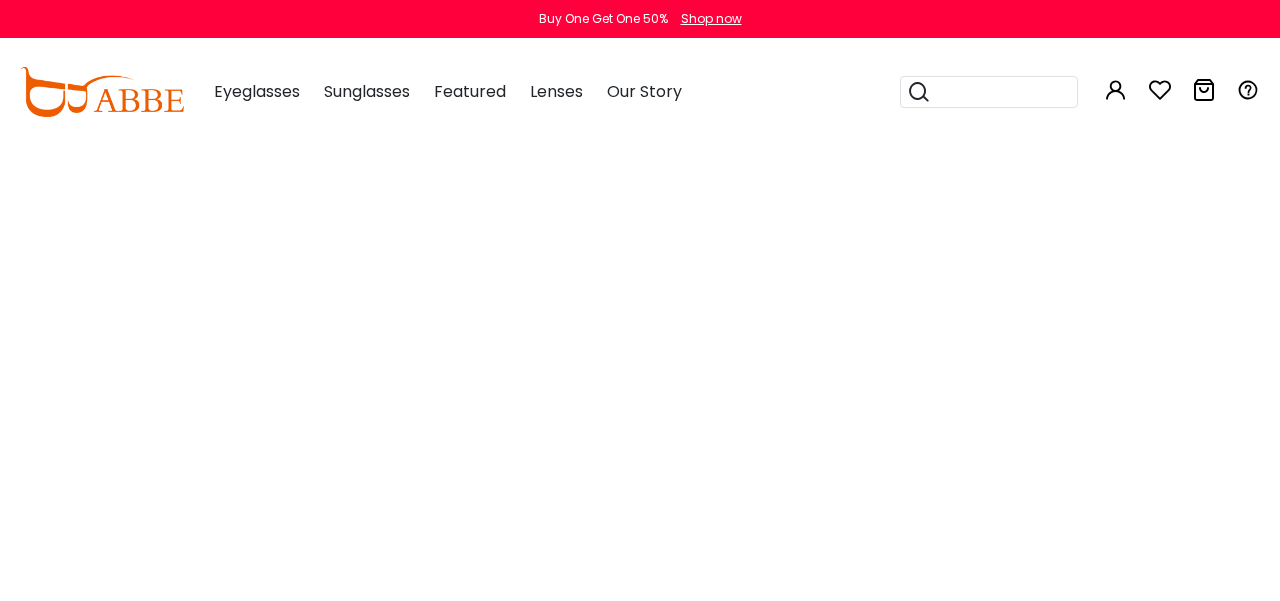 scroll, scrollTop: 0, scrollLeft: 0, axis: both 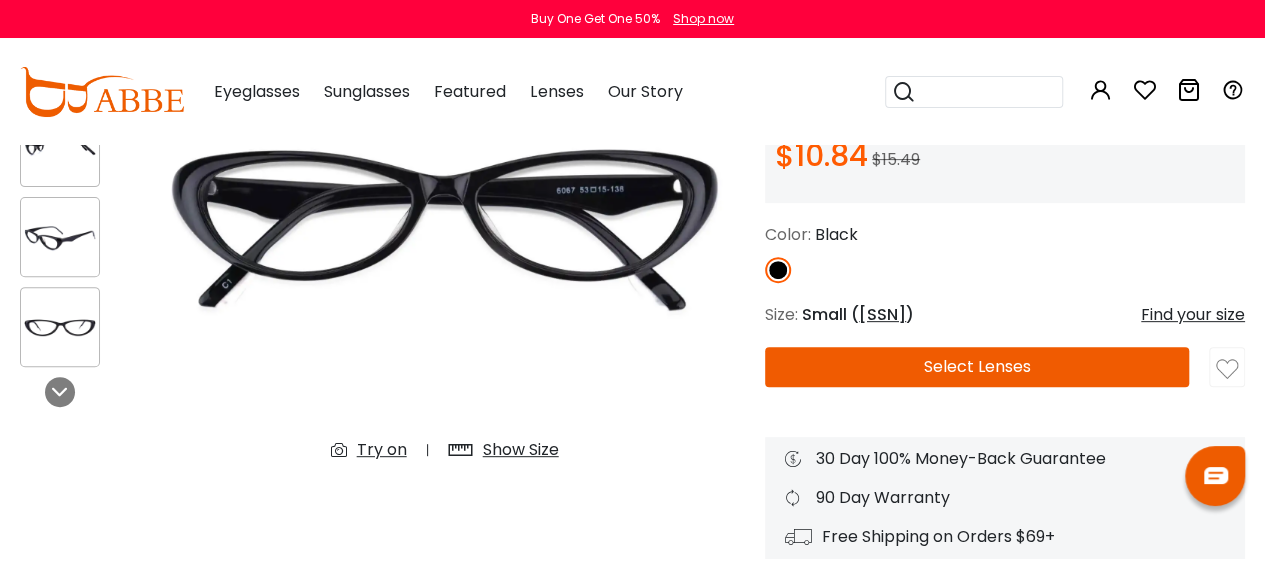 click on "Select Lenses" at bounding box center (977, 367) 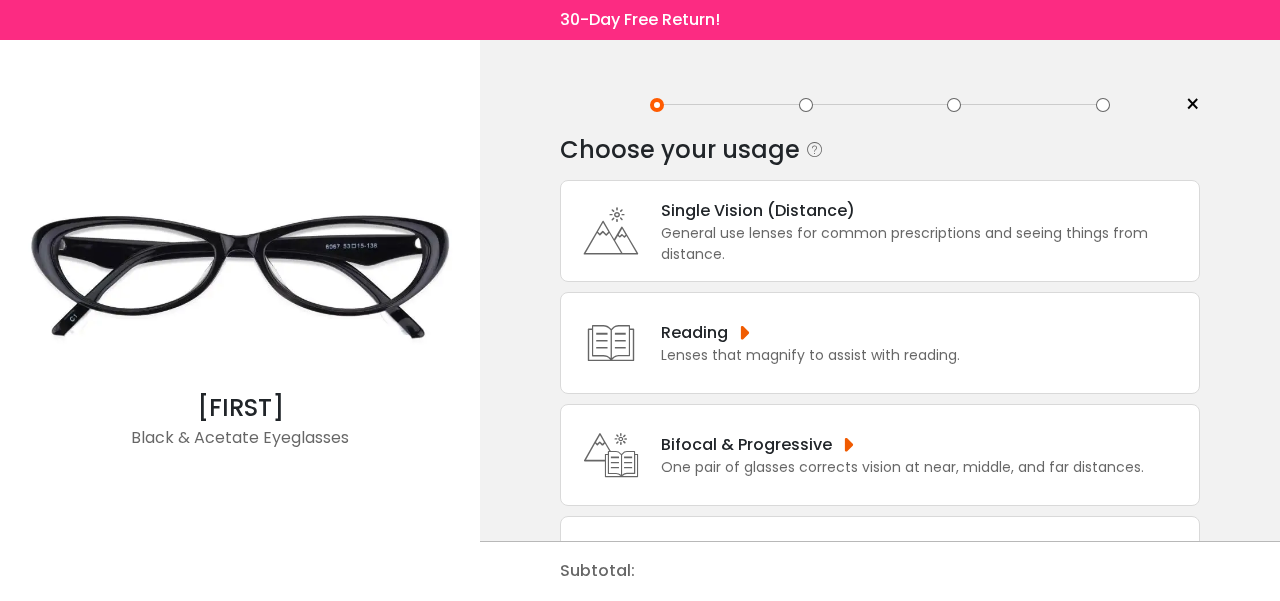 scroll, scrollTop: 0, scrollLeft: 0, axis: both 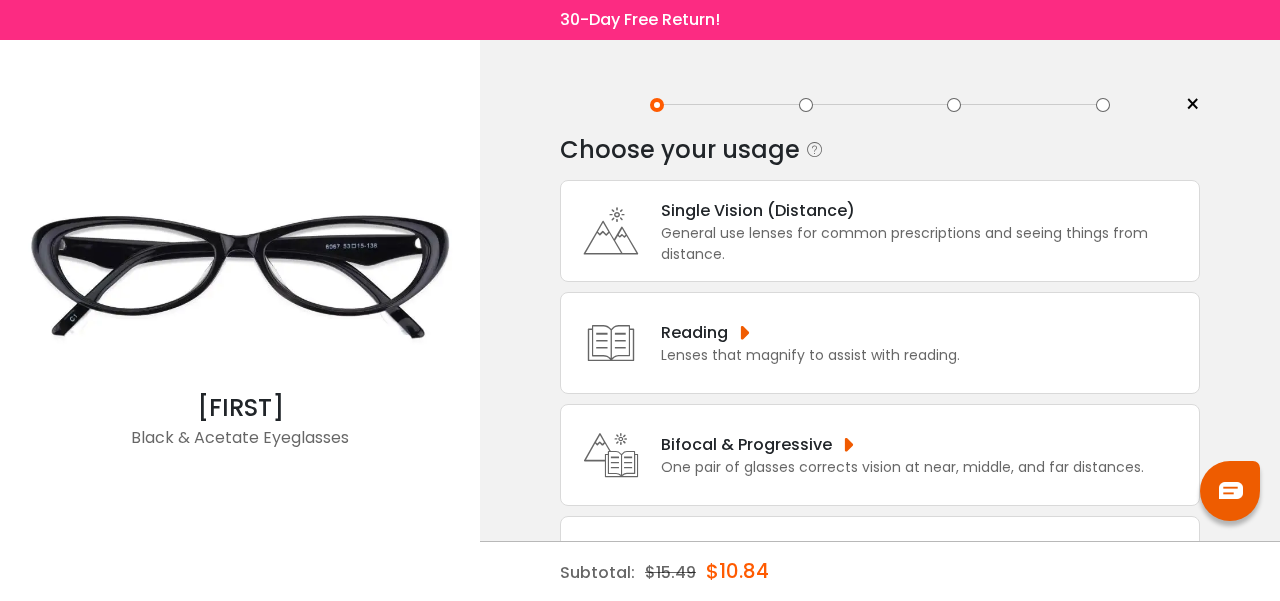 click at bounding box center [240, 275] 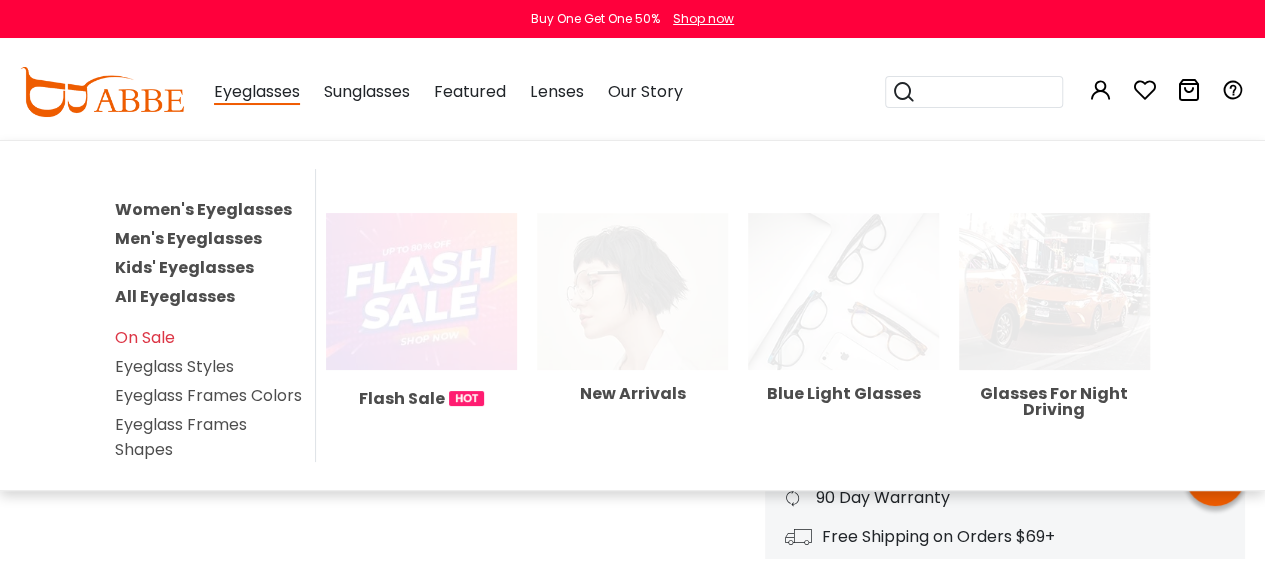 scroll, scrollTop: 0, scrollLeft: 0, axis: both 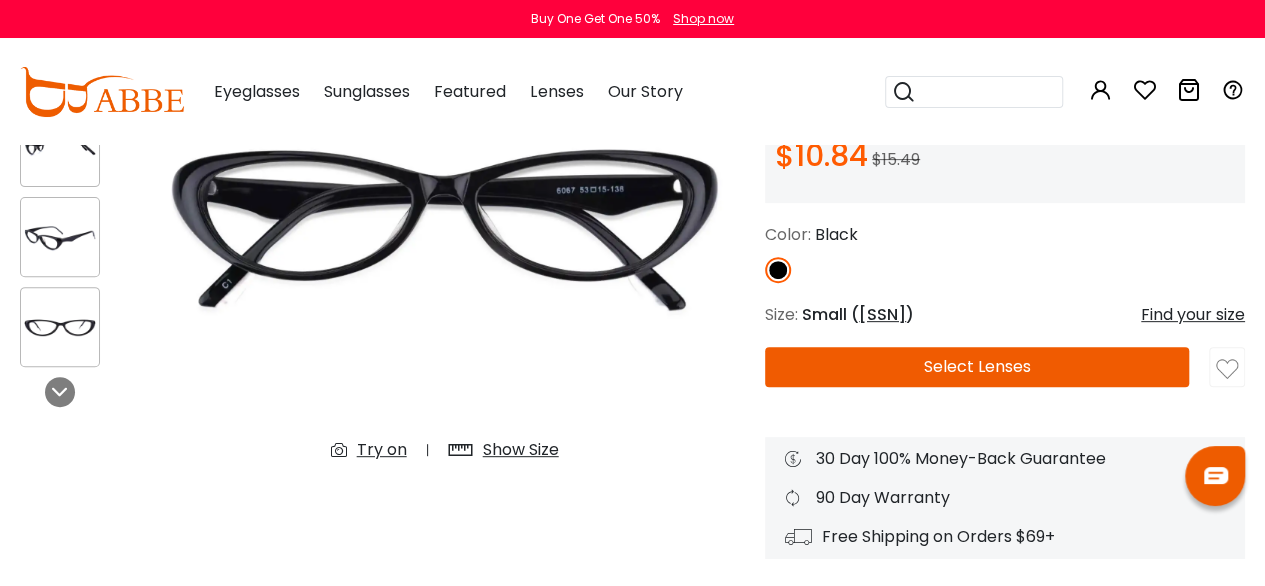 click on "Select Lenses" at bounding box center (977, 367) 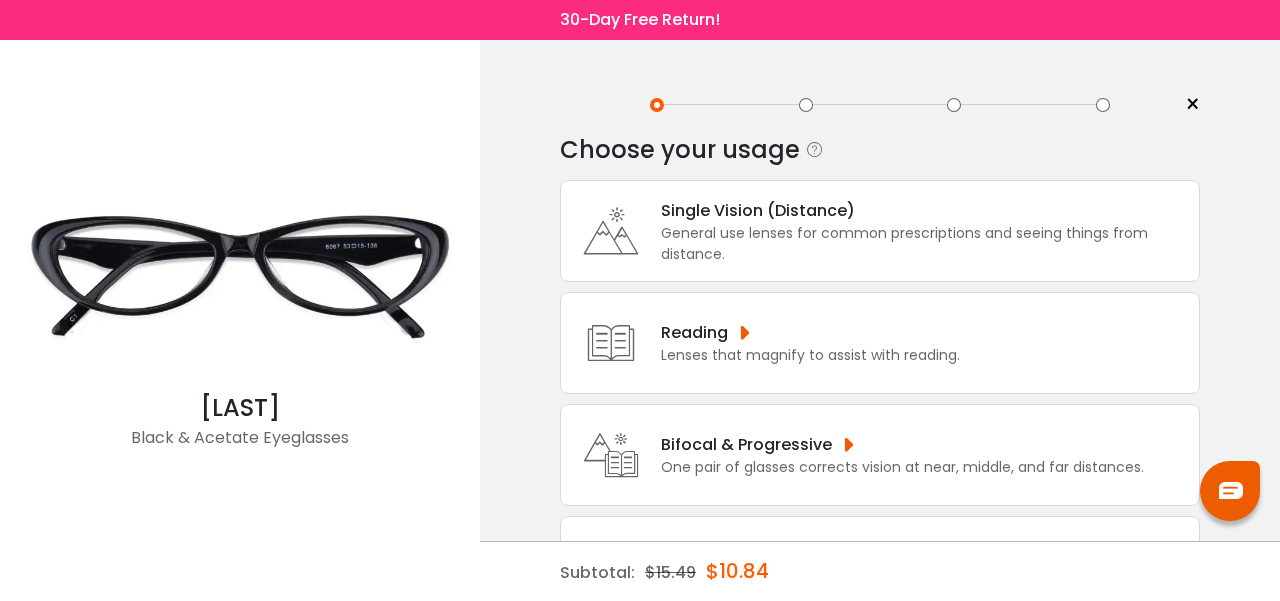 scroll, scrollTop: 0, scrollLeft: 0, axis: both 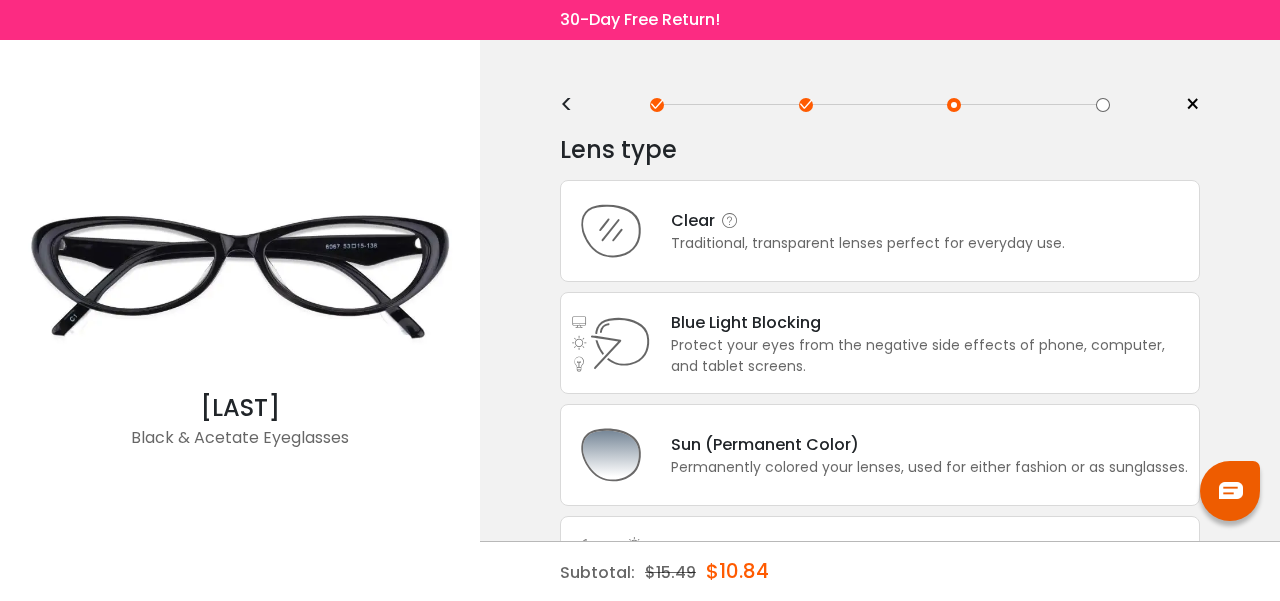 click on "Clear" at bounding box center [868, 220] 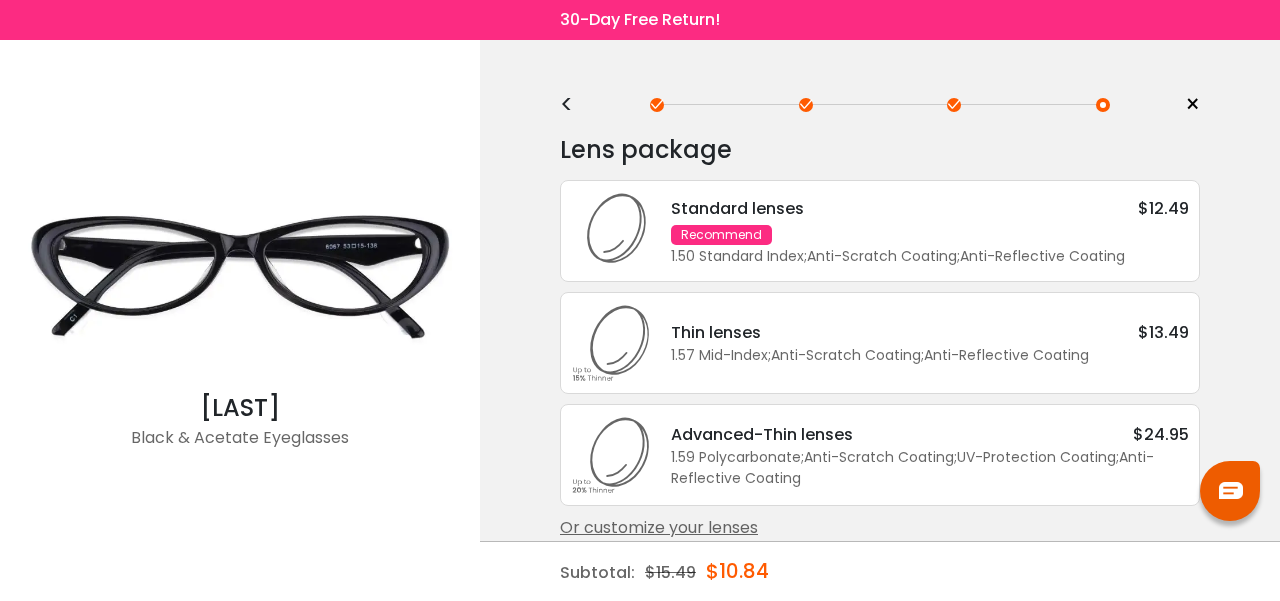 click on "Standard lenses
$12.49
Recommend
1.50 Standard Index ;
Anti-Scratch Coating ;
Anti-Reflective Coating ;" at bounding box center [920, 231] 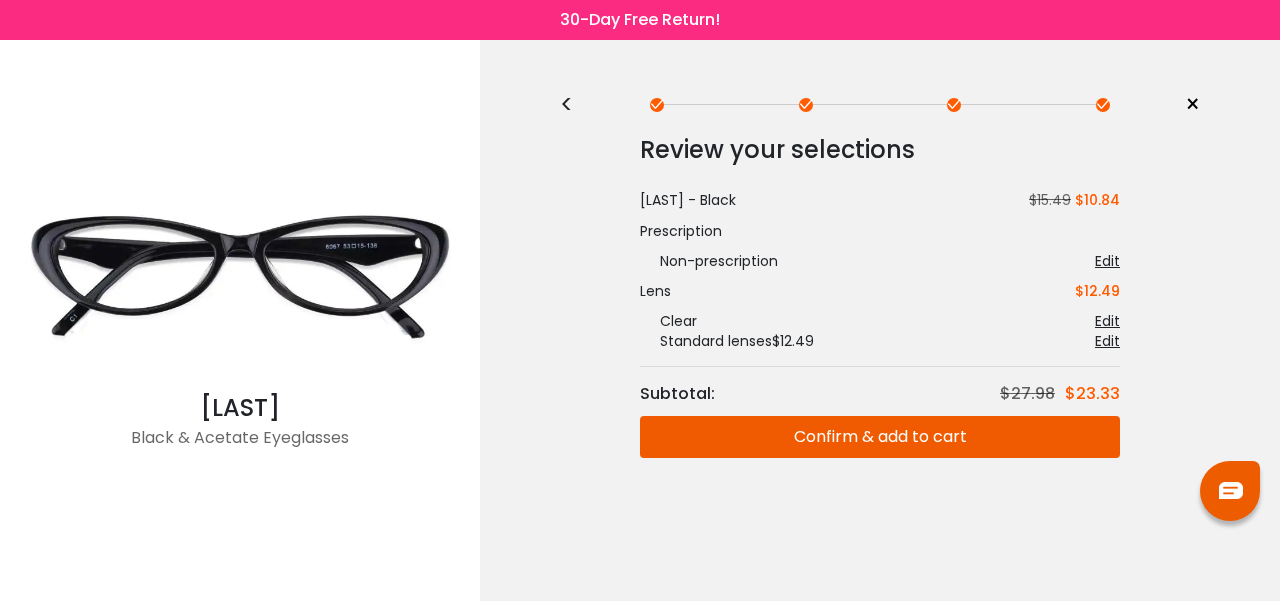 click on "Confirm & add to cart" at bounding box center (880, 437) 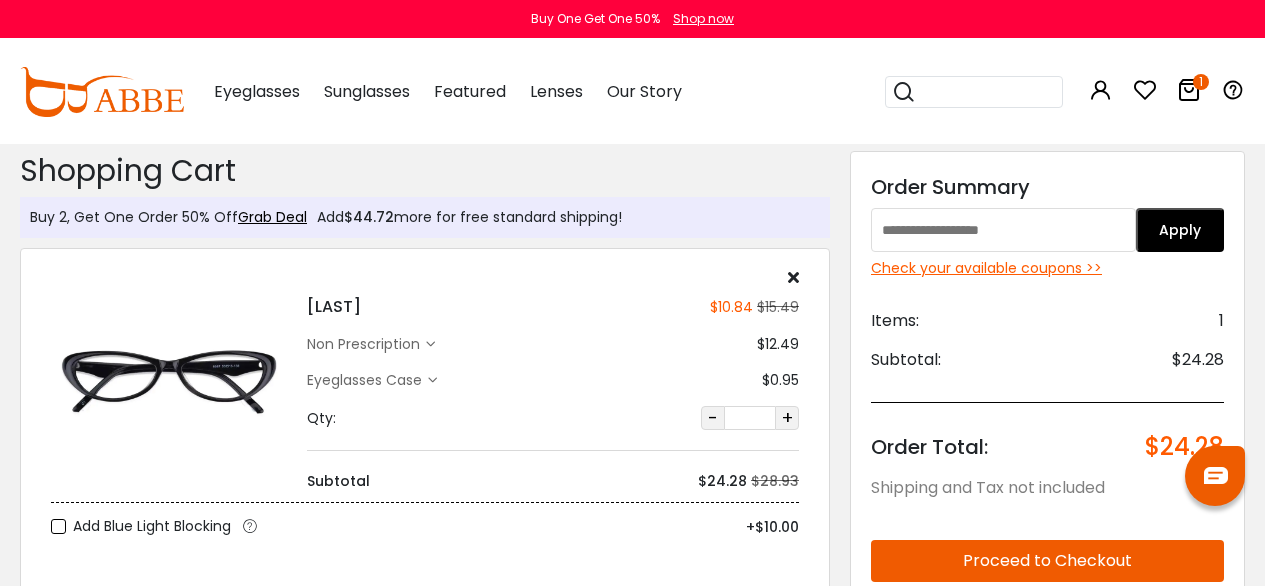 scroll, scrollTop: 0, scrollLeft: 0, axis: both 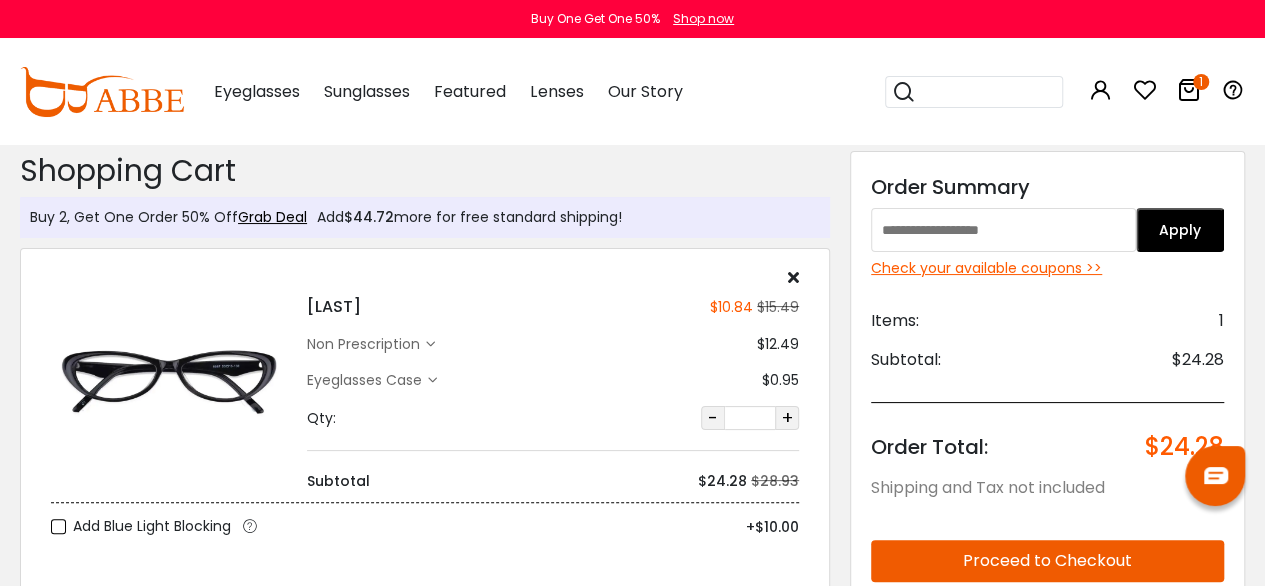 click on "+" at bounding box center [787, 418] 